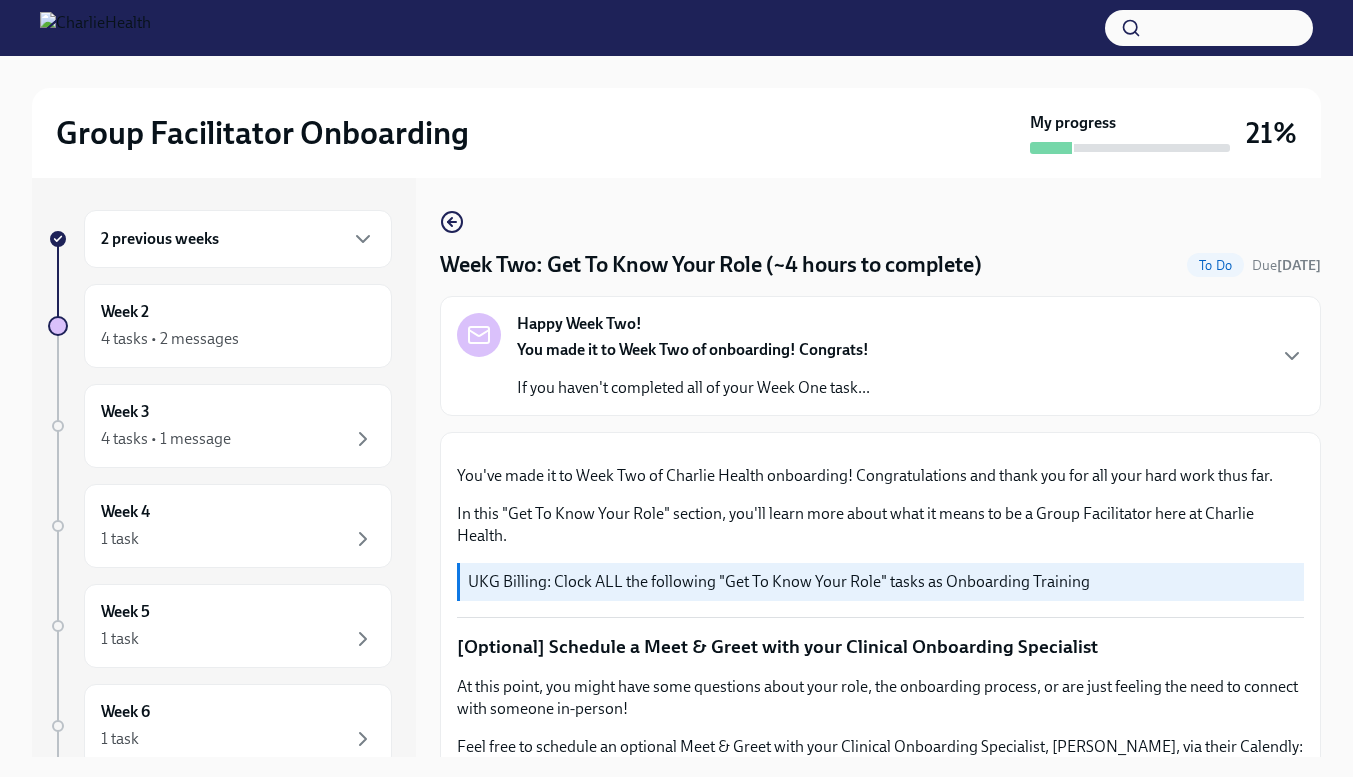scroll, scrollTop: 0, scrollLeft: 0, axis: both 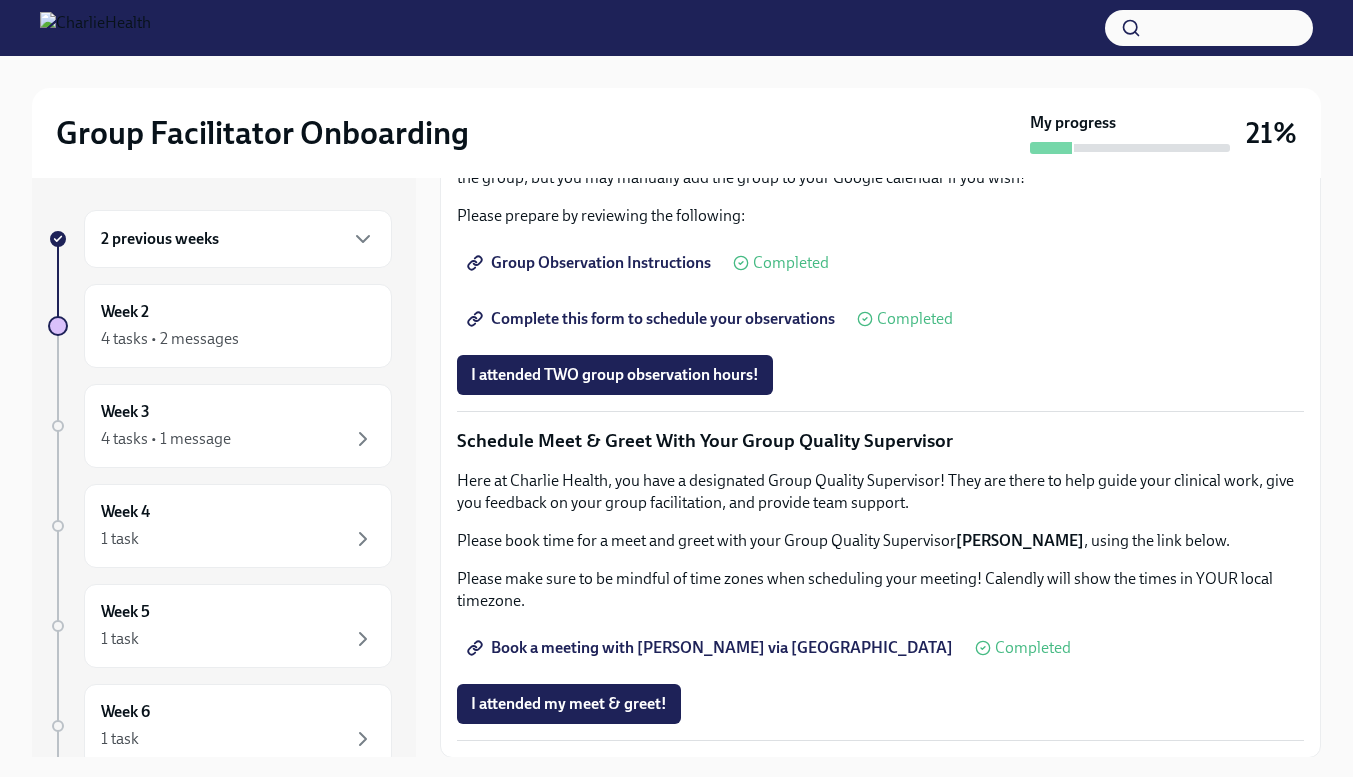 click on "2 previous weeks" at bounding box center [238, 239] 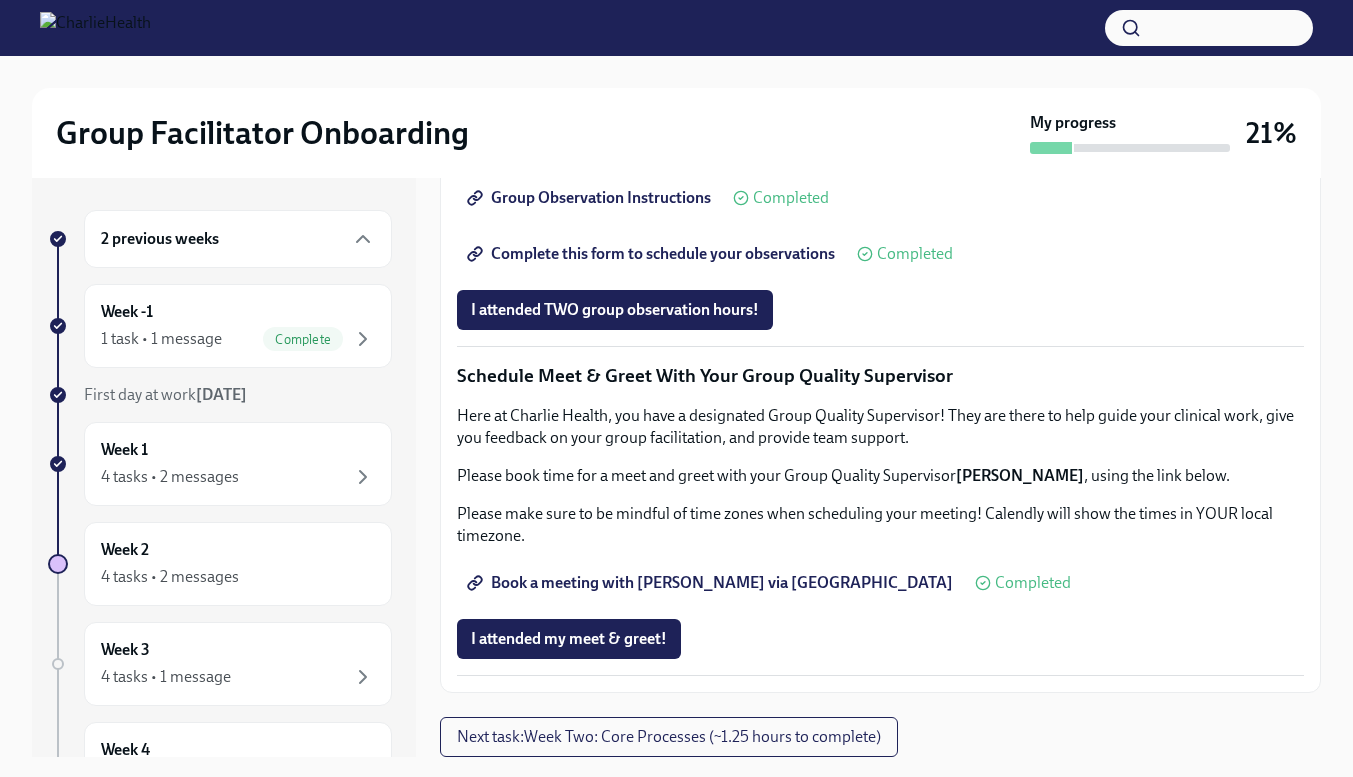 scroll, scrollTop: 1889, scrollLeft: 0, axis: vertical 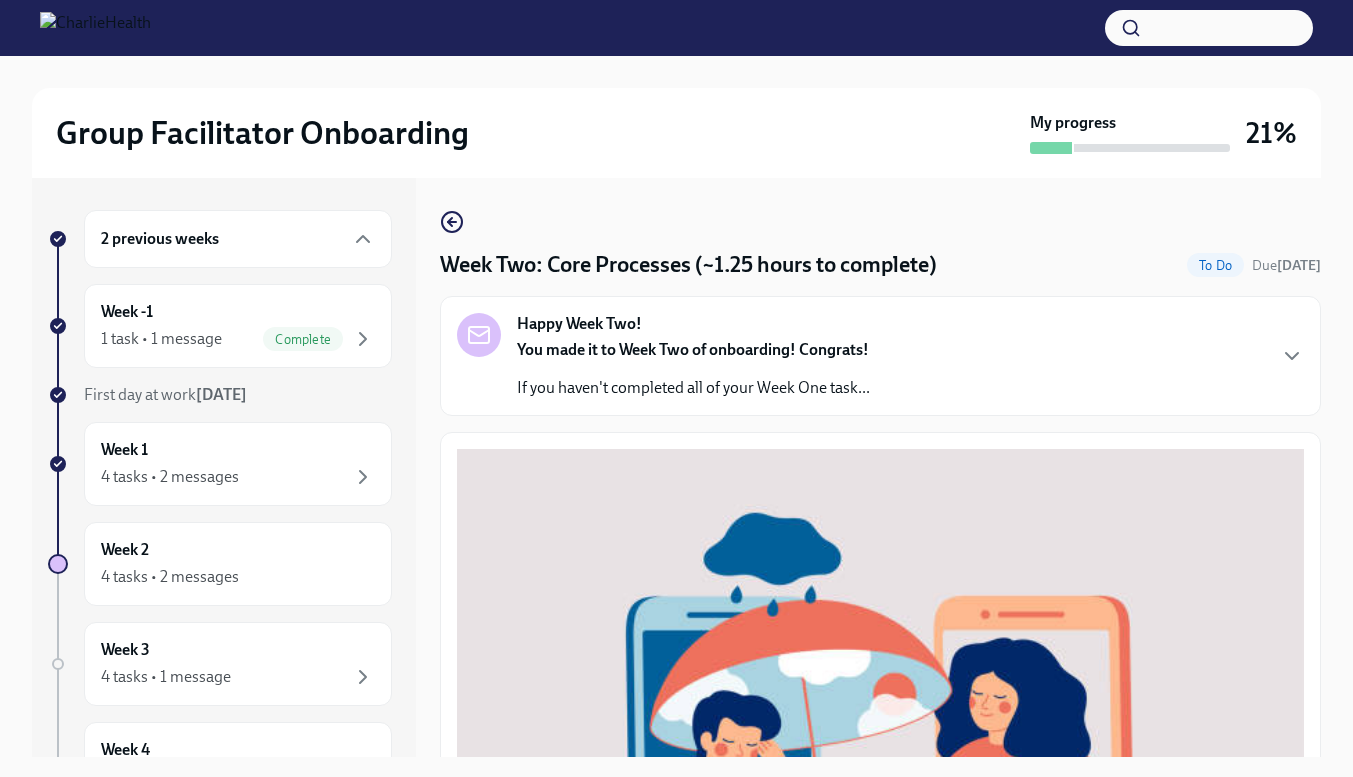 click on "Happy Week Two! You made it to Week Two of onboarding! Congrats!
If you haven't completed all of your Week One task..." at bounding box center [880, 356] 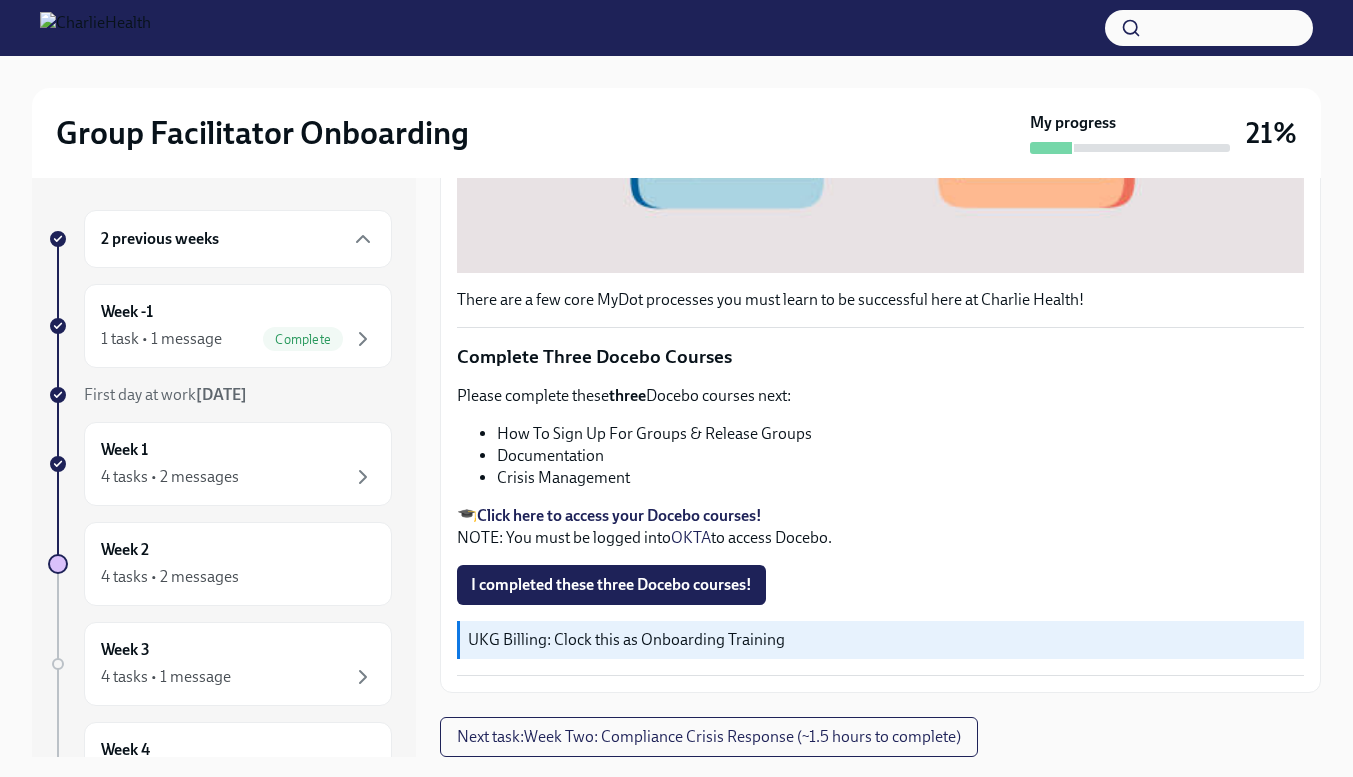 scroll, scrollTop: 1427, scrollLeft: 0, axis: vertical 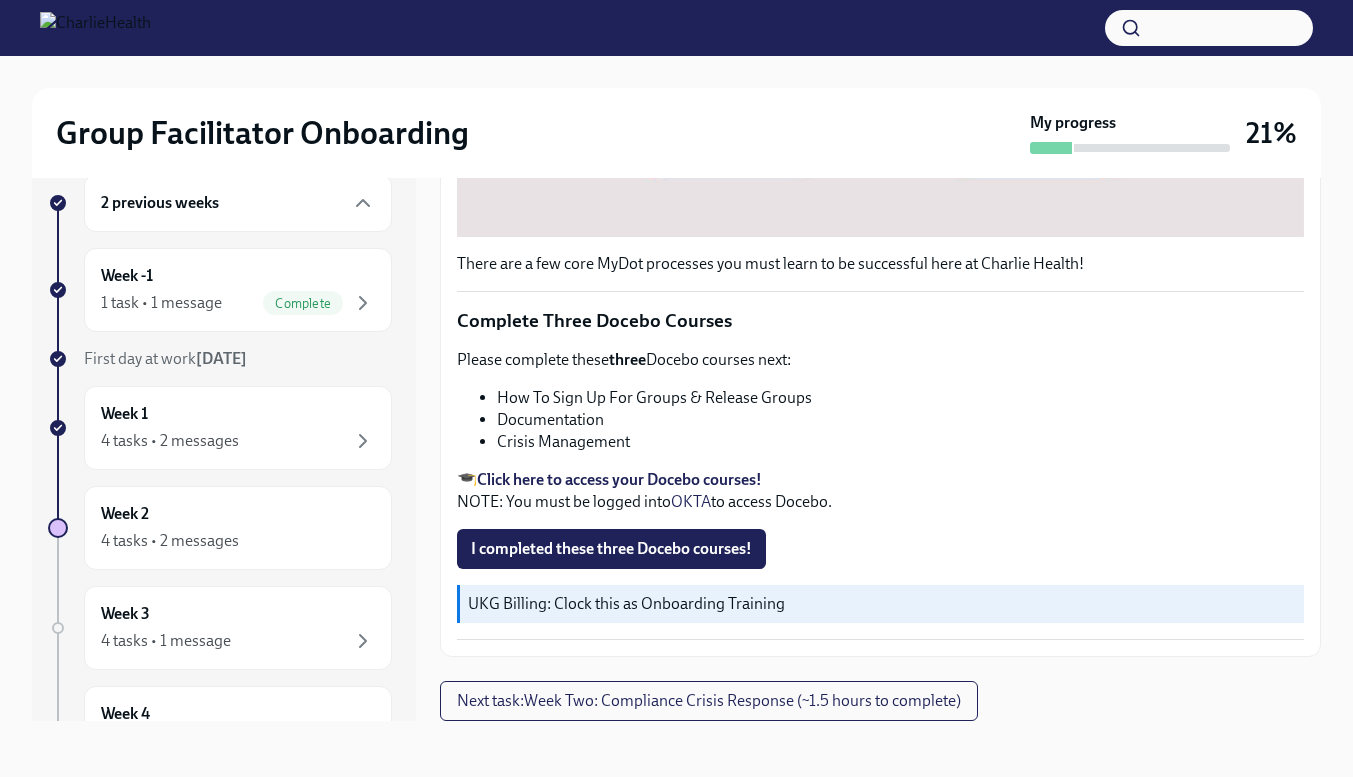 click on "2 previous weeks Week -1 1 task • 1 message Complete First day at work  [DATE] Week 1 4 tasks • 2 messages Week 2 4 tasks • 2 messages Week 3 4 tasks • 1 message Week 4 1 task Week 5 1 task Week 6 1 task Experience ends  [DATE]" at bounding box center [220, 631] 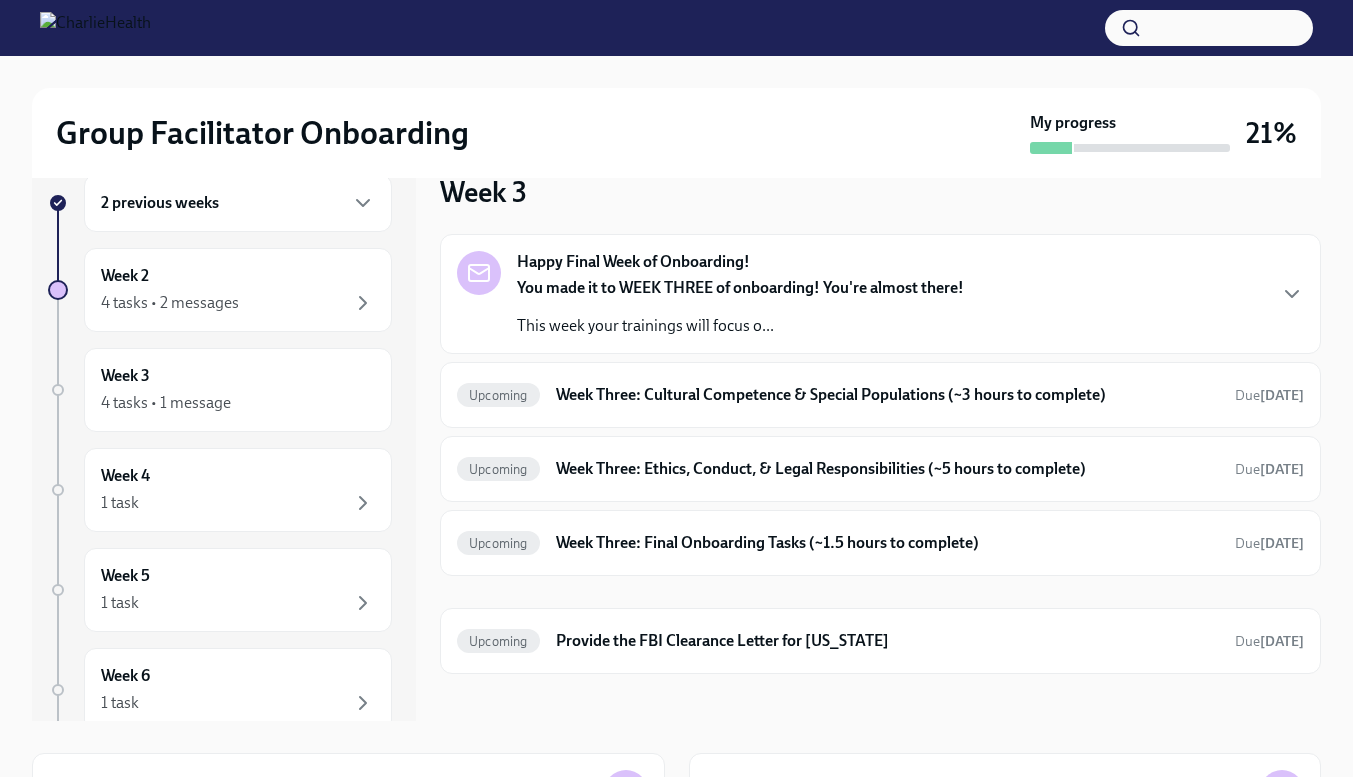 click on "4 tasks • 1 message" at bounding box center [238, 403] 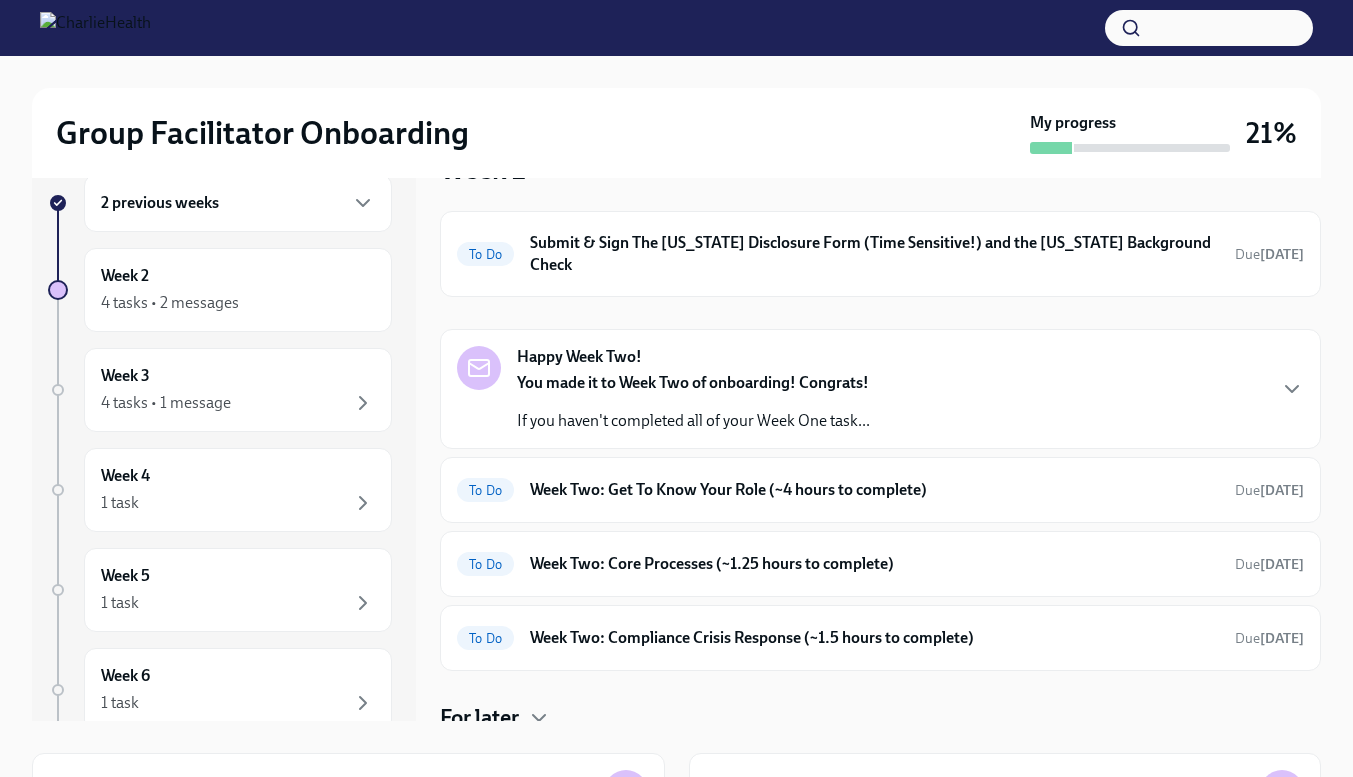 scroll, scrollTop: 35, scrollLeft: 0, axis: vertical 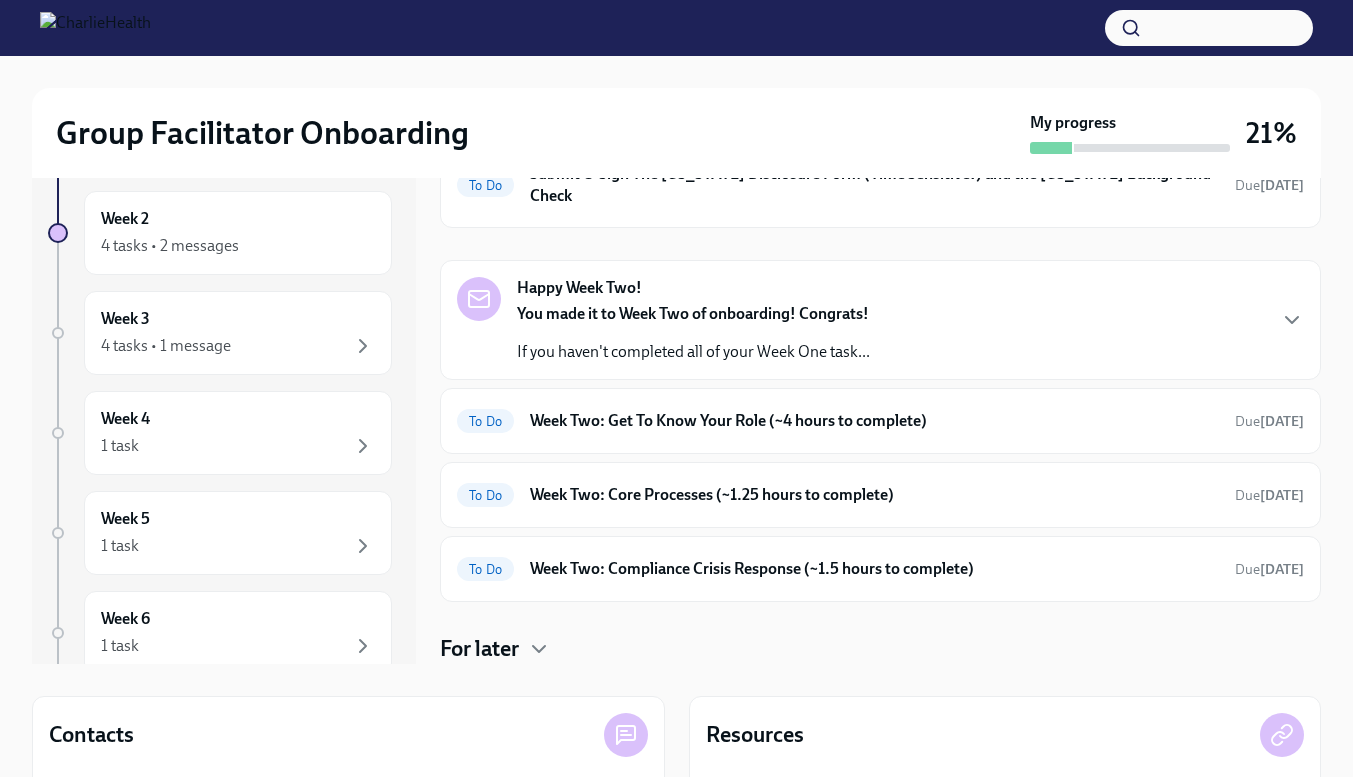 click on "Week Two: Compliance Crisis Response (~1.5 hours to complete)" at bounding box center (874, 569) 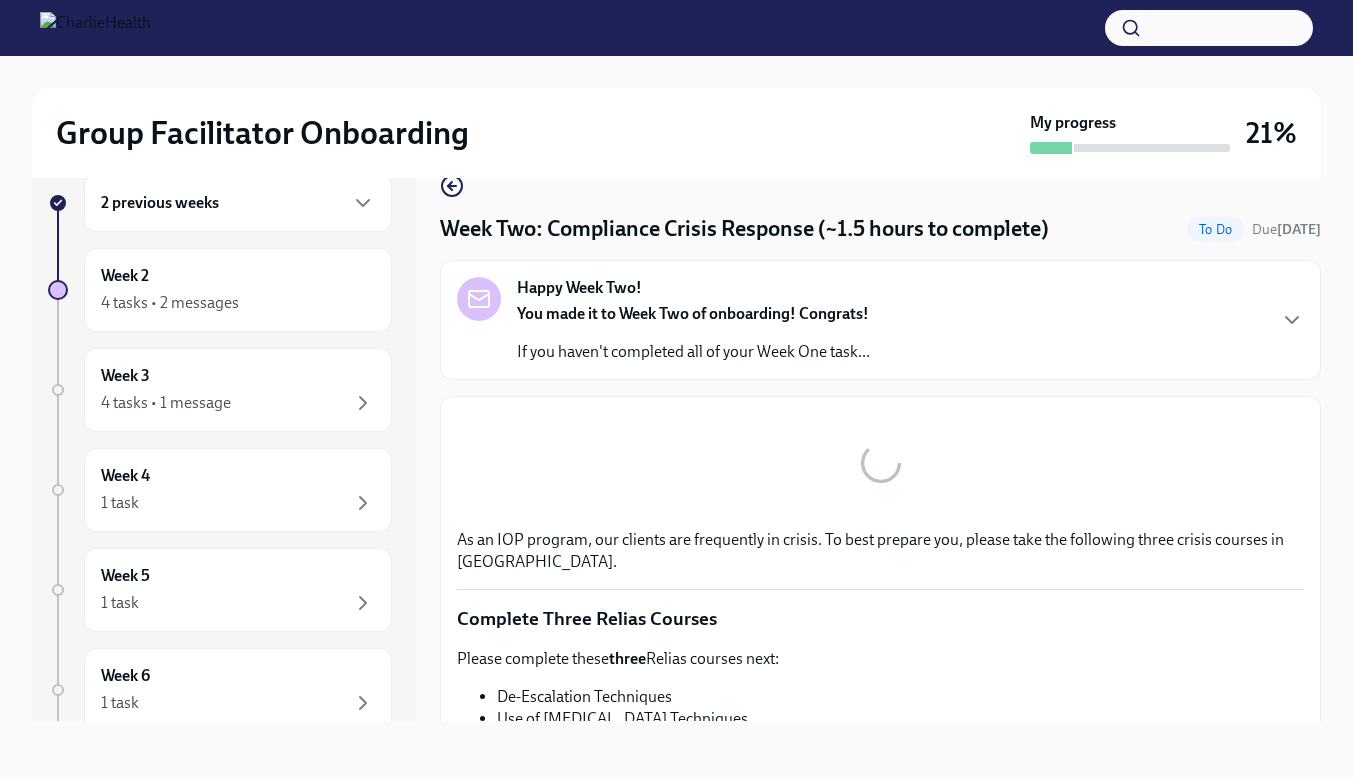 scroll, scrollTop: 36, scrollLeft: 0, axis: vertical 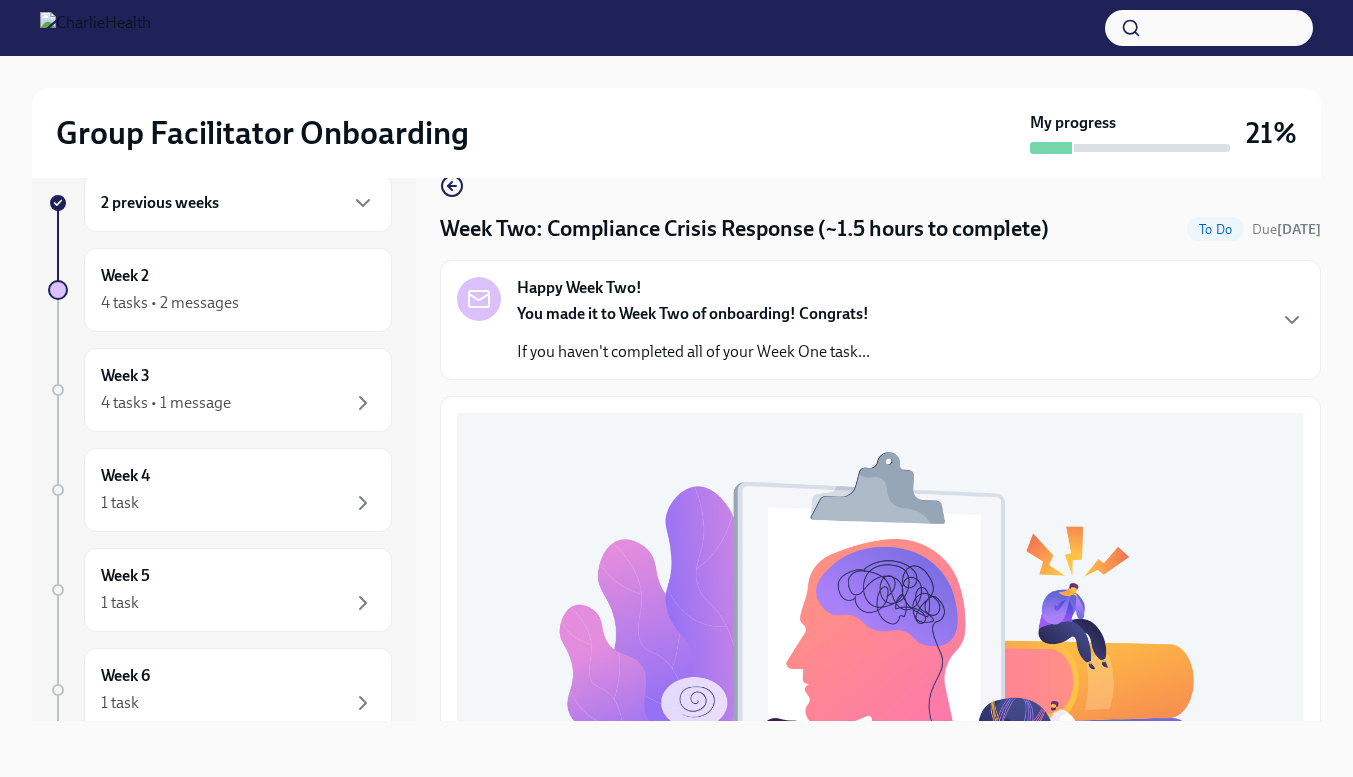 click 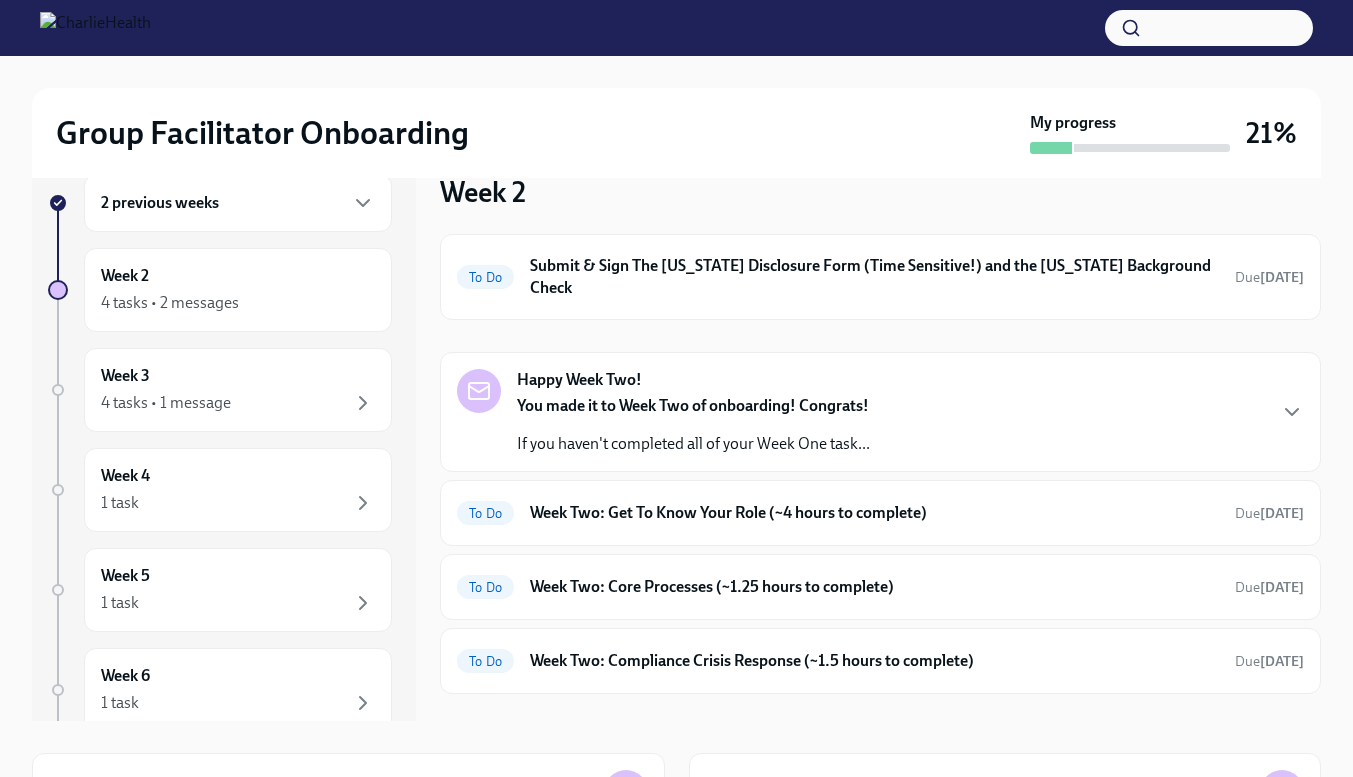 click on "Week Two: Core Processes (~1.25 hours to complete)" at bounding box center [874, 587] 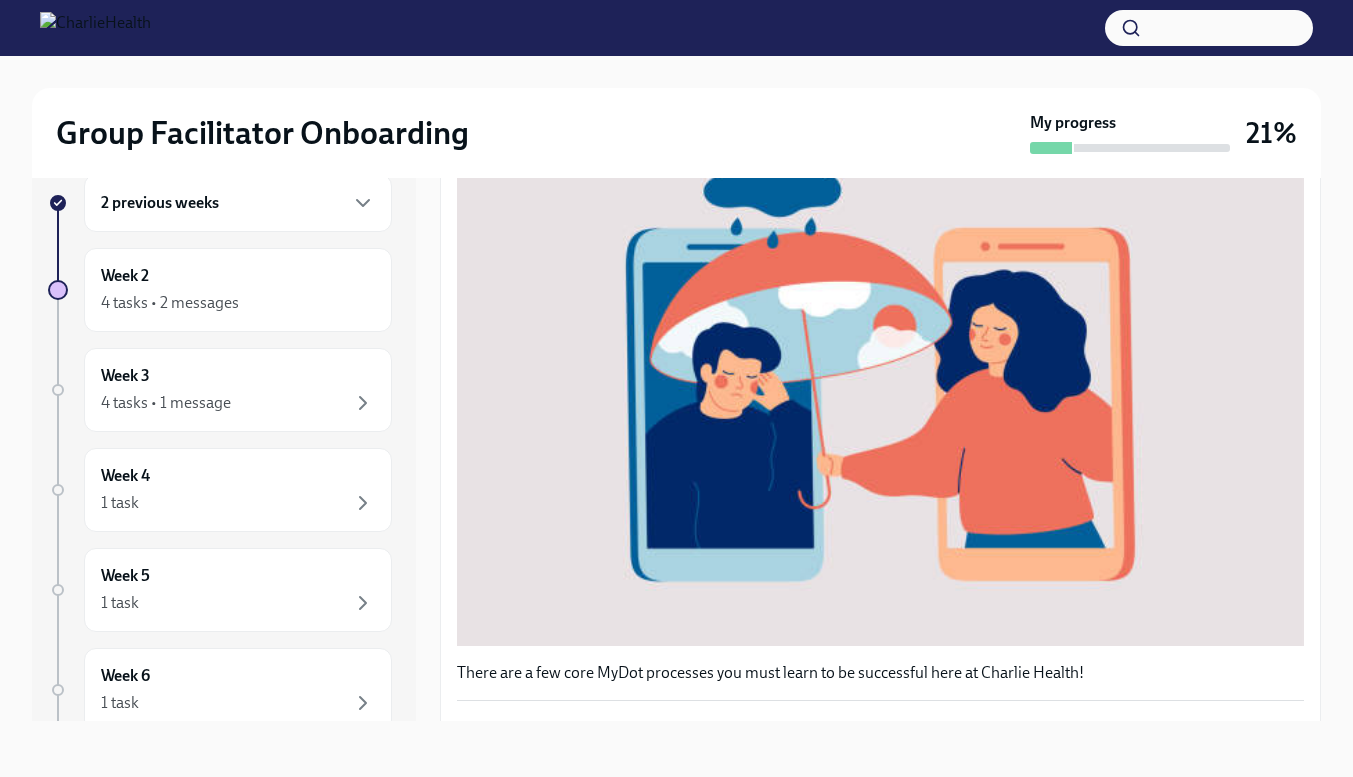 scroll, scrollTop: 0, scrollLeft: 0, axis: both 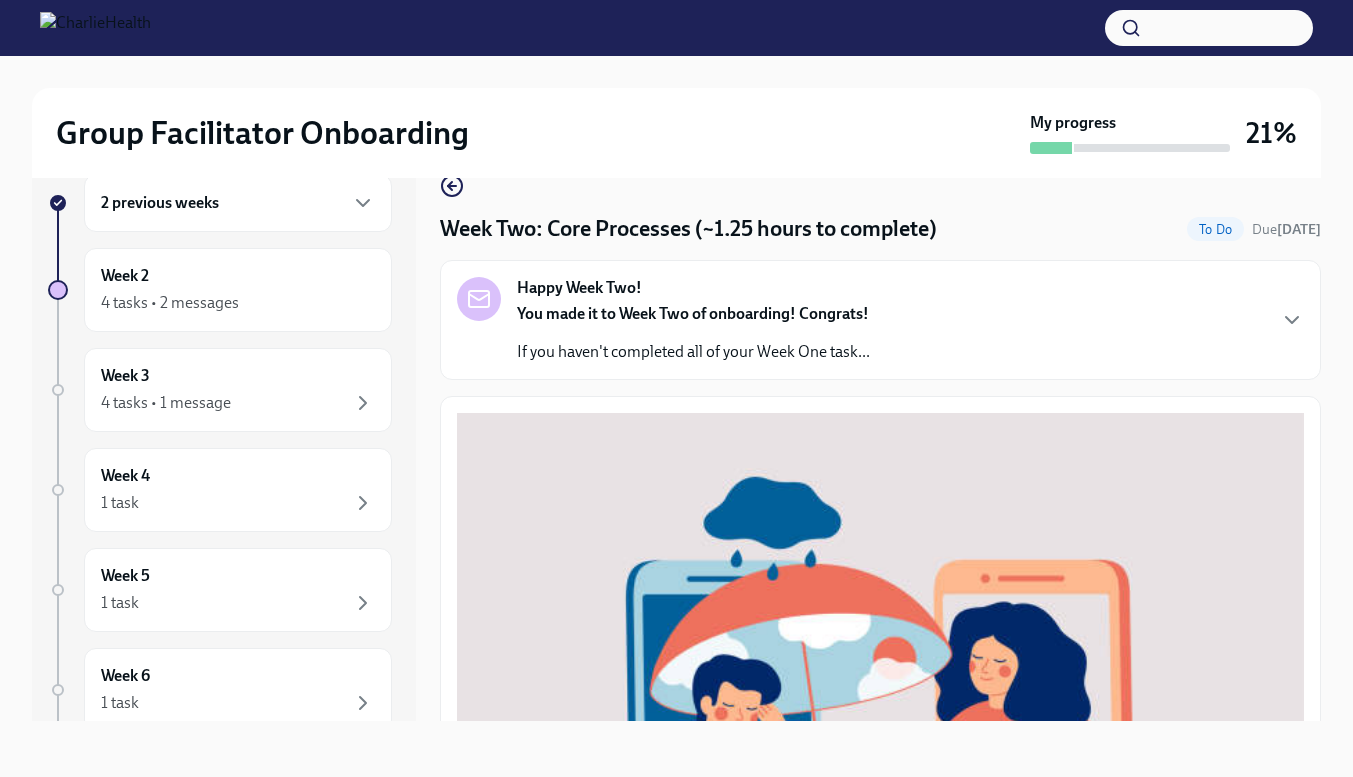 click on "Week 2 4 tasks • 2 messages" at bounding box center (238, 290) 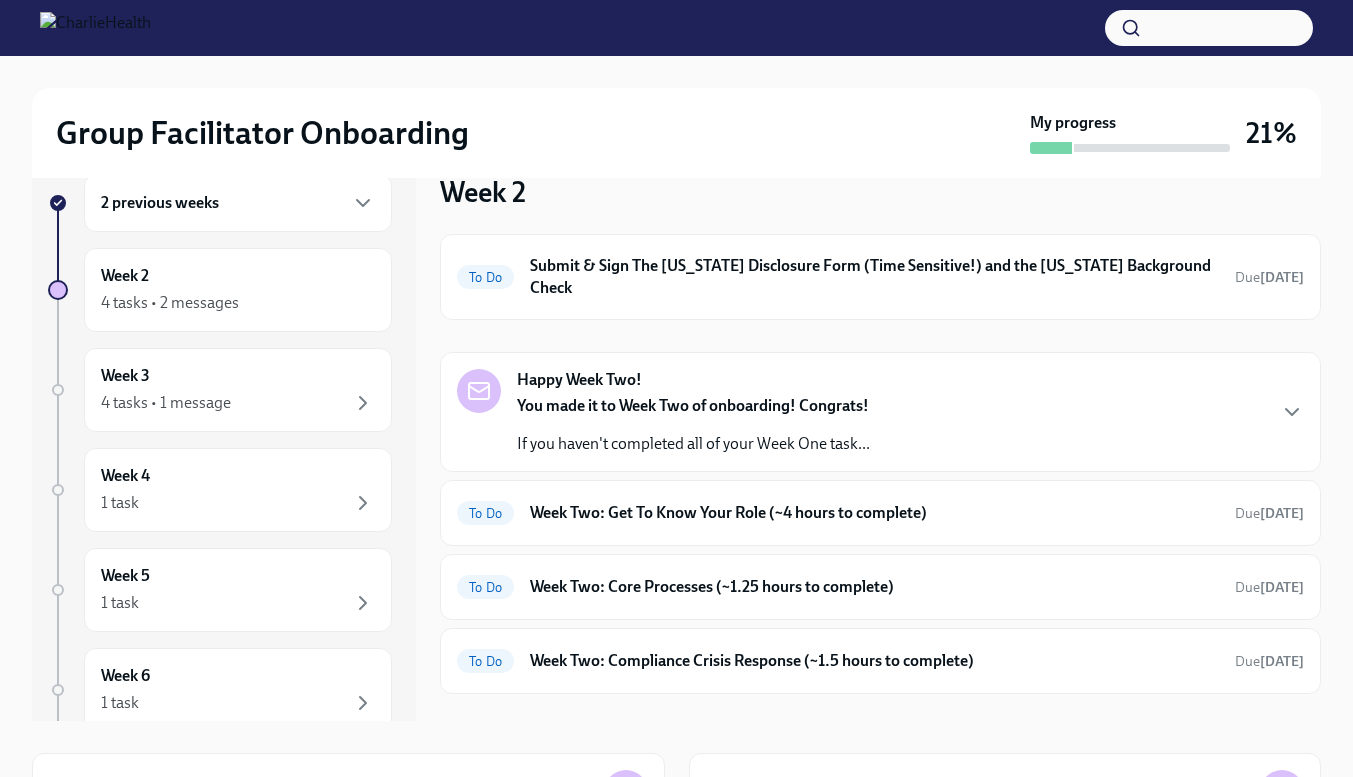click on "Week Two: Get To Know Your Role (~4 hours to complete)" at bounding box center (874, 513) 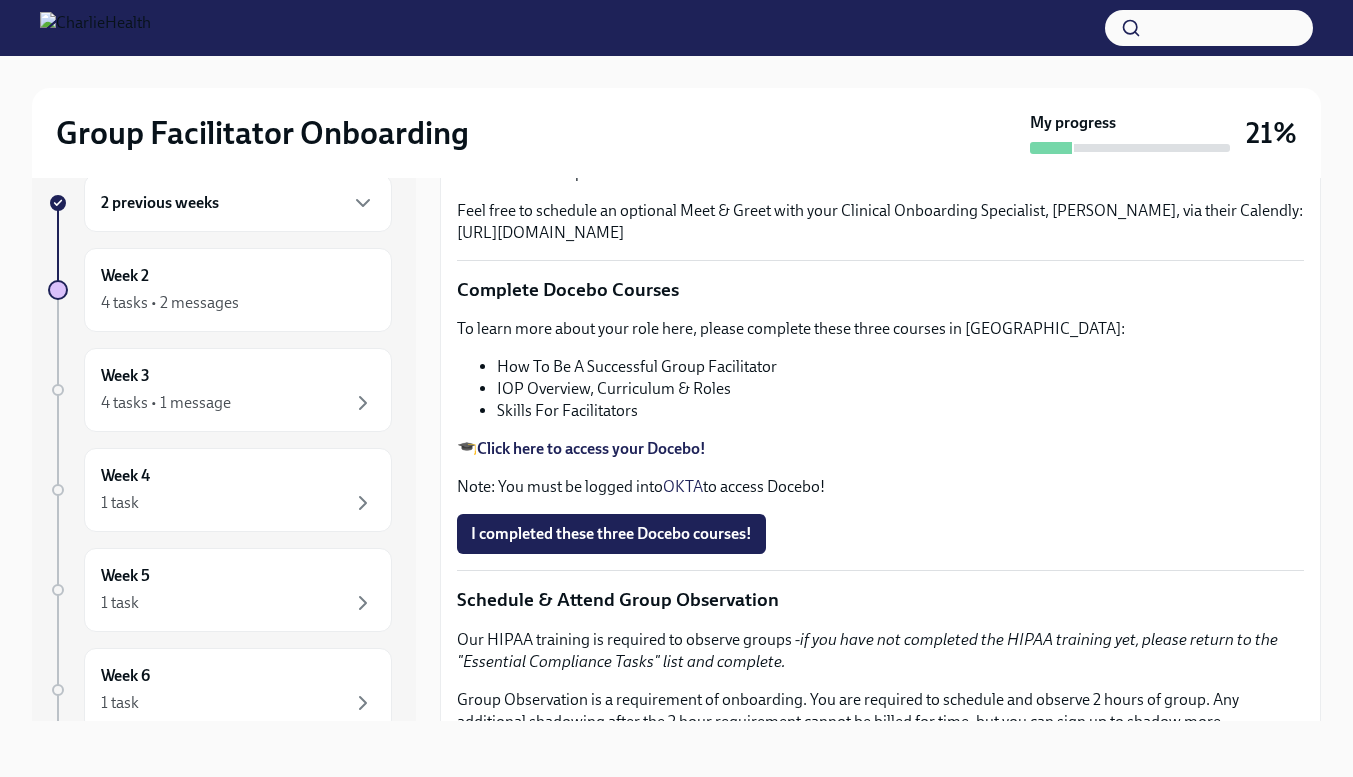 scroll, scrollTop: 1200, scrollLeft: 0, axis: vertical 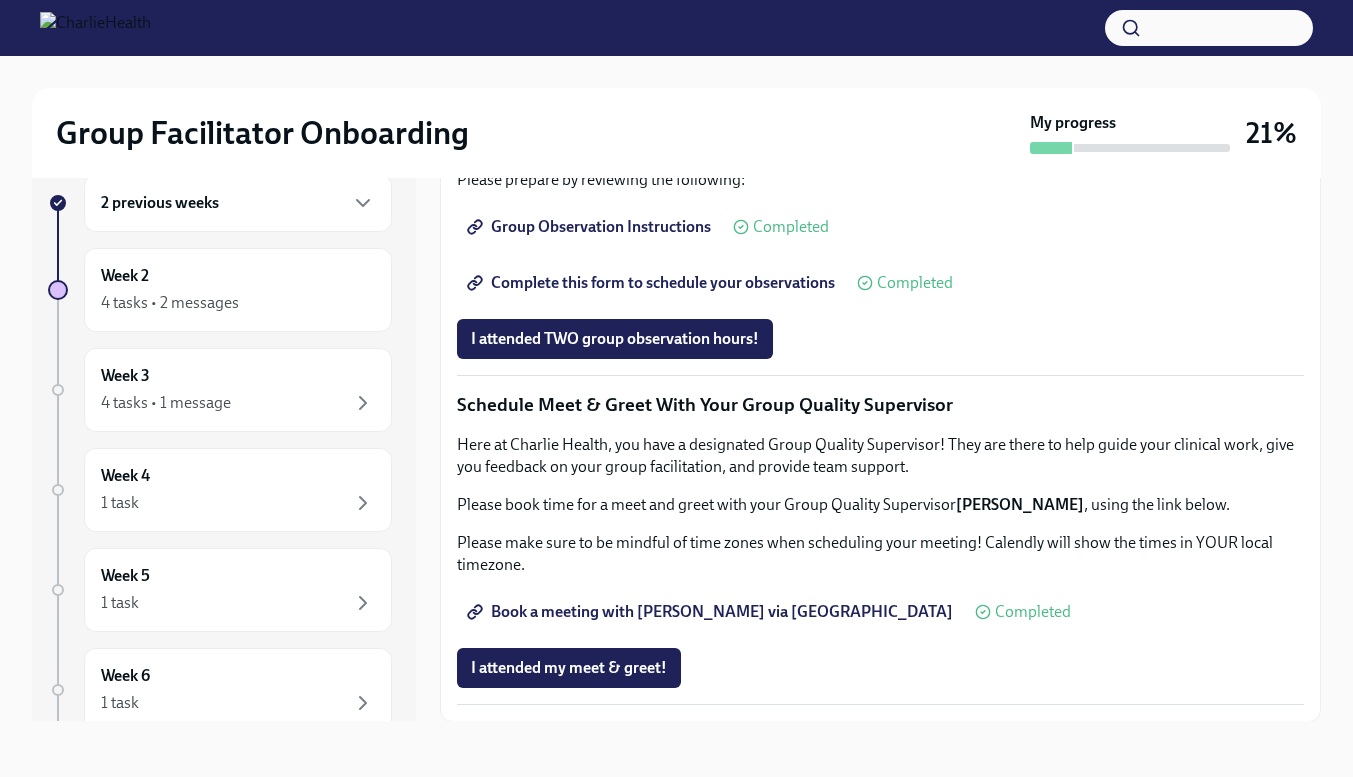 click on "I completed these three Docebo courses!" at bounding box center [611, -166] 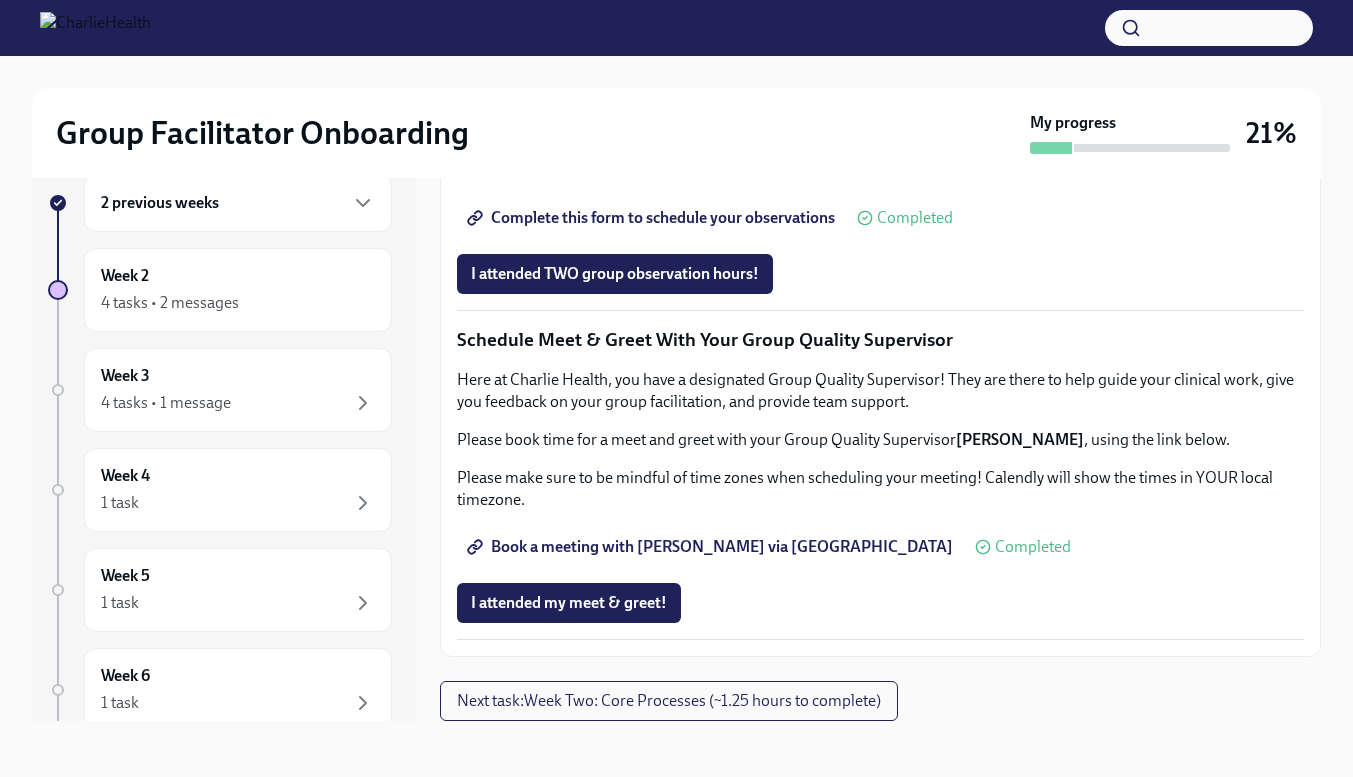 scroll, scrollTop: 1889, scrollLeft: 0, axis: vertical 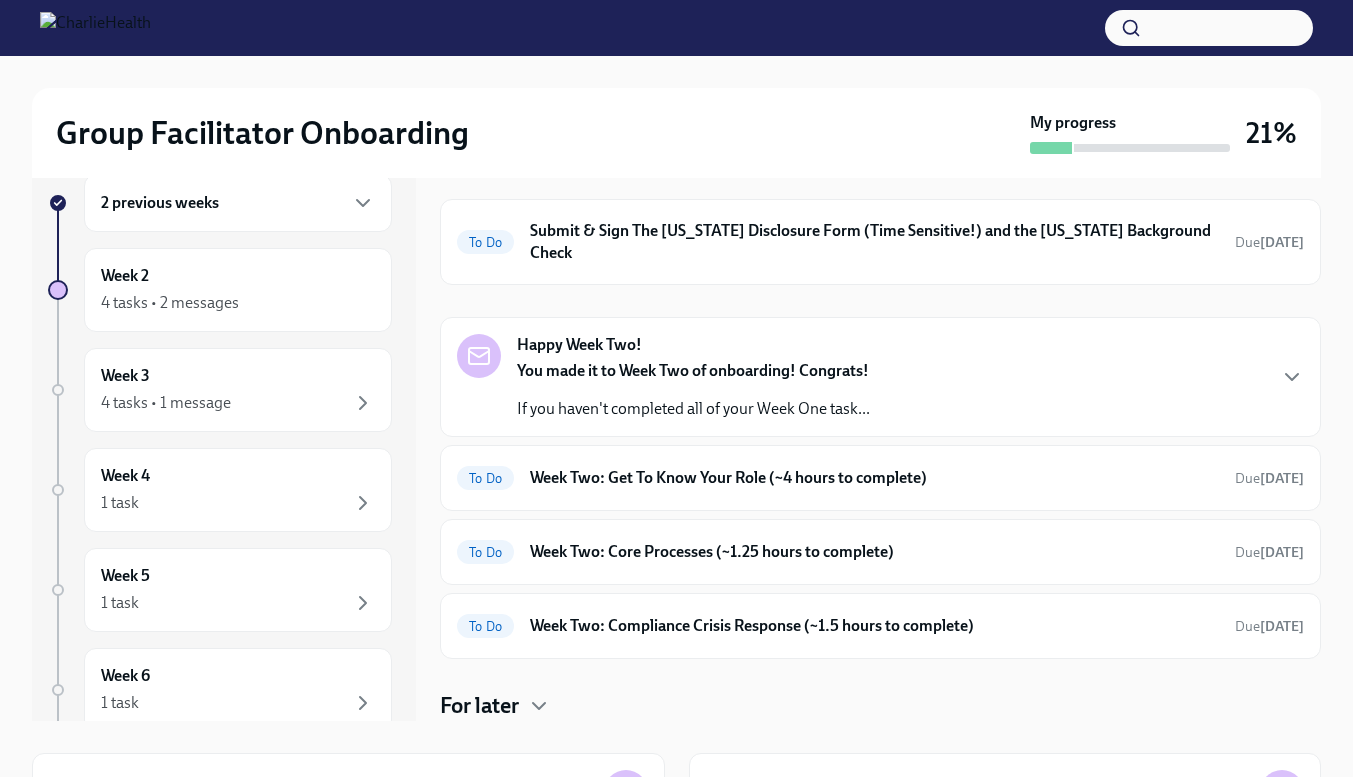 click on "Week Two: Core Processes (~1.25 hours to complete)" at bounding box center [874, 552] 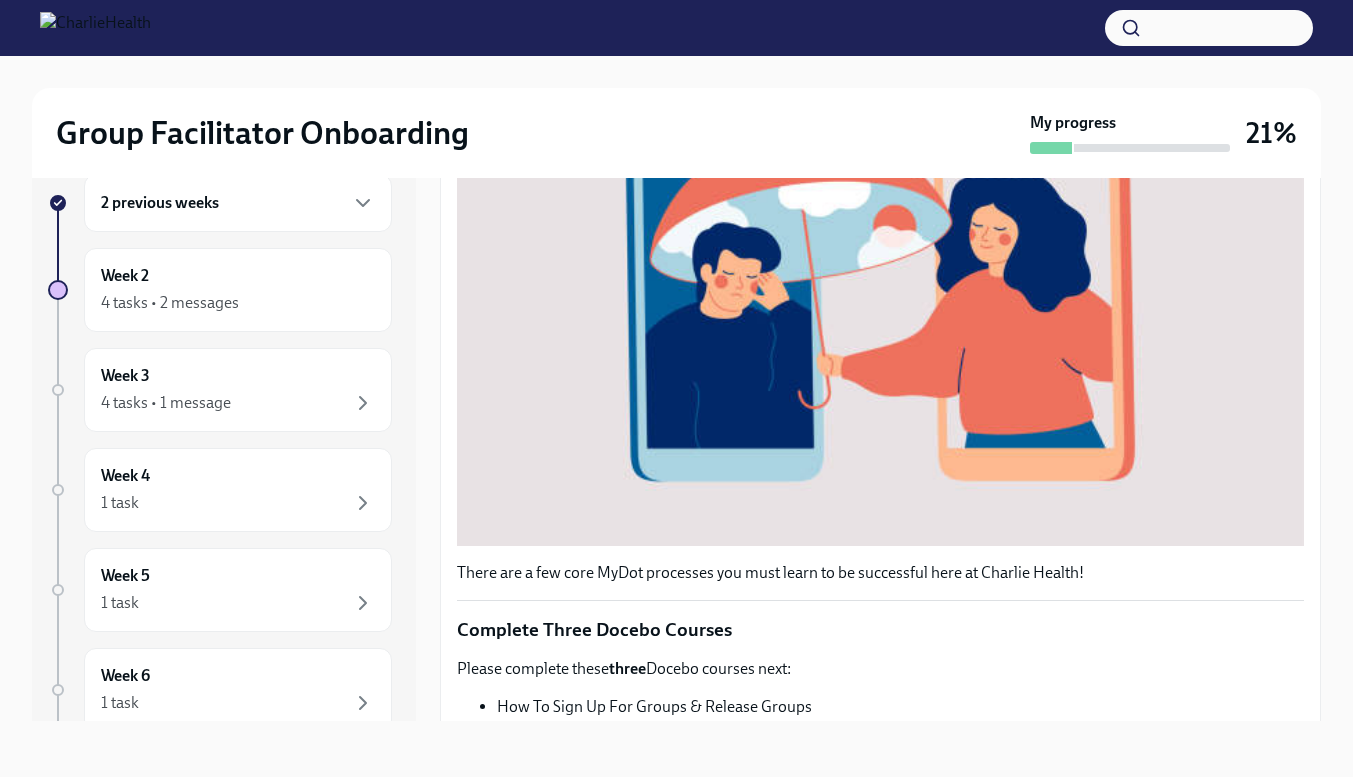 scroll, scrollTop: 732, scrollLeft: 0, axis: vertical 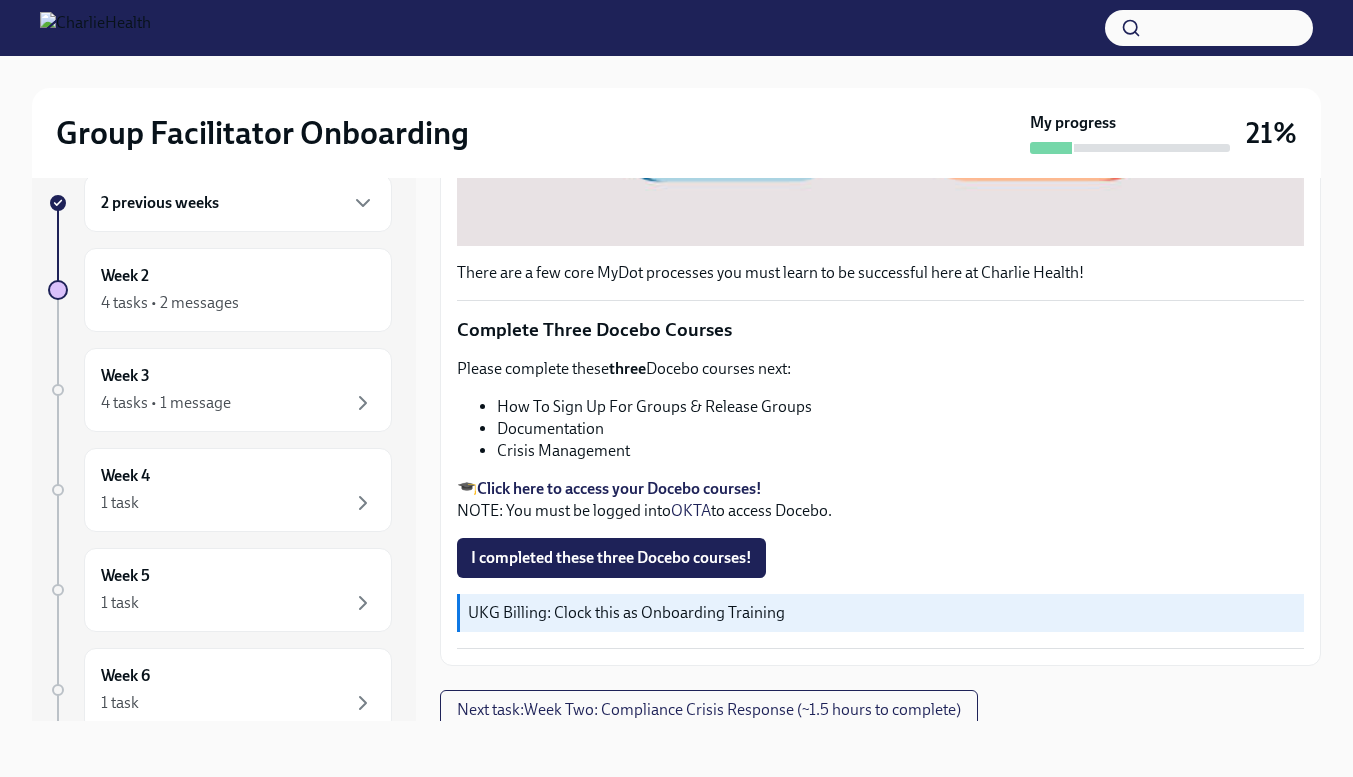 click on "Week 2 4 tasks • 2 messages" at bounding box center (238, 290) 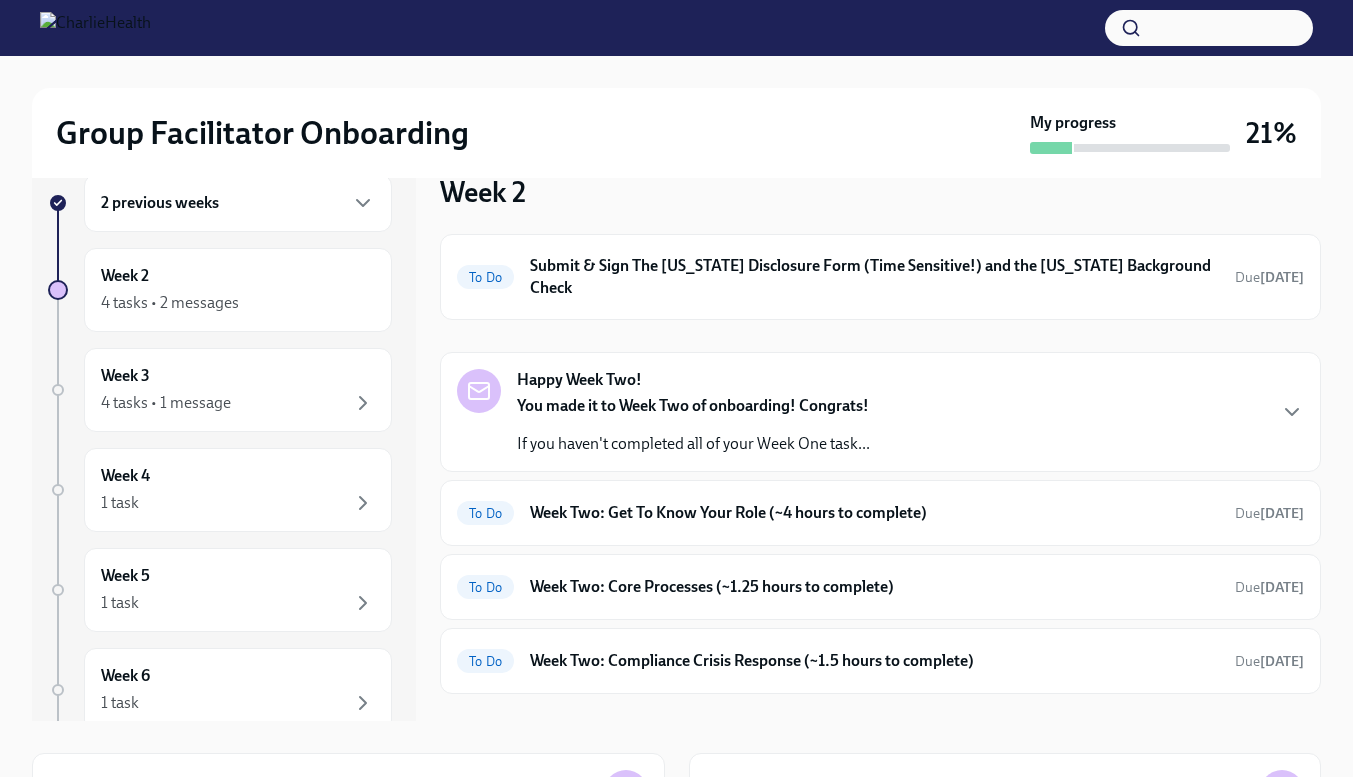 click on "Submit & Sign The [US_STATE] Disclosure Form (Time Sensitive!) and the [US_STATE] Background Check" at bounding box center (874, 277) 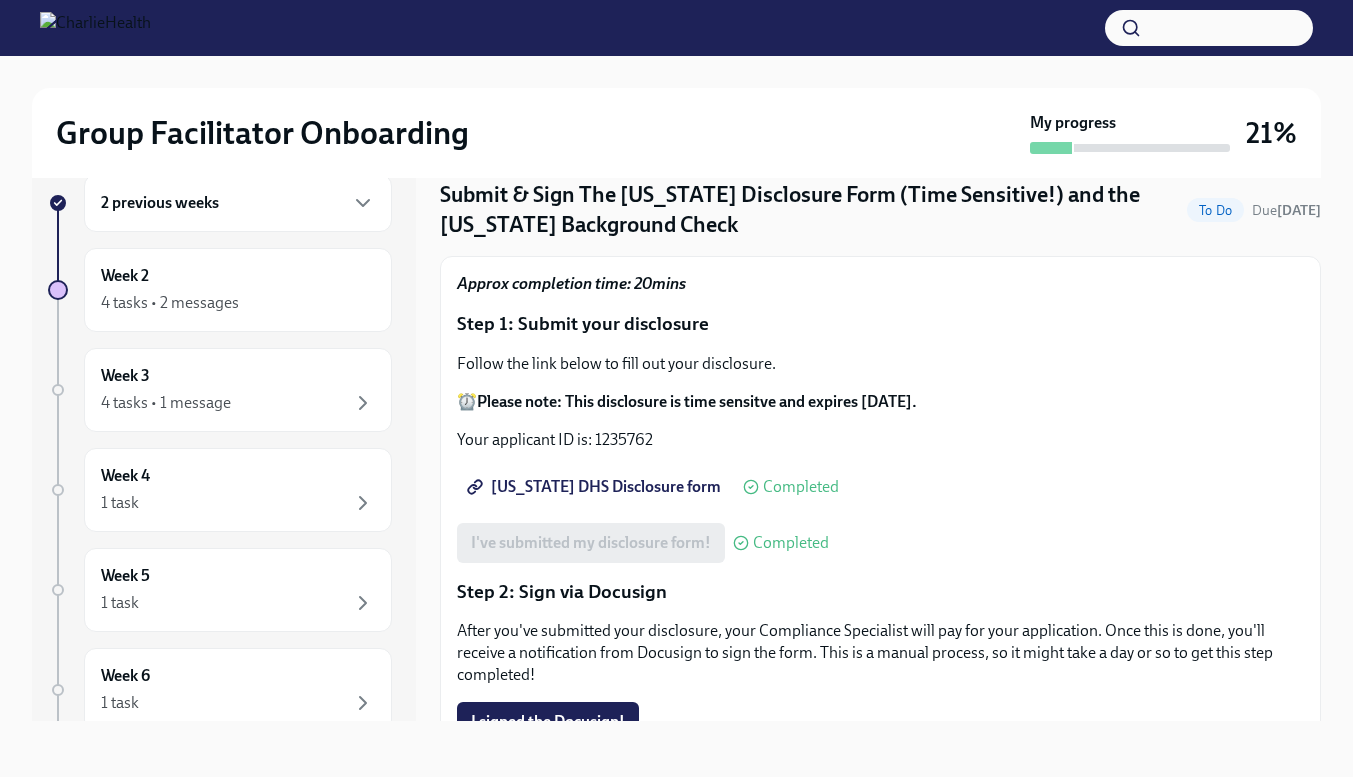 scroll, scrollTop: 0, scrollLeft: 0, axis: both 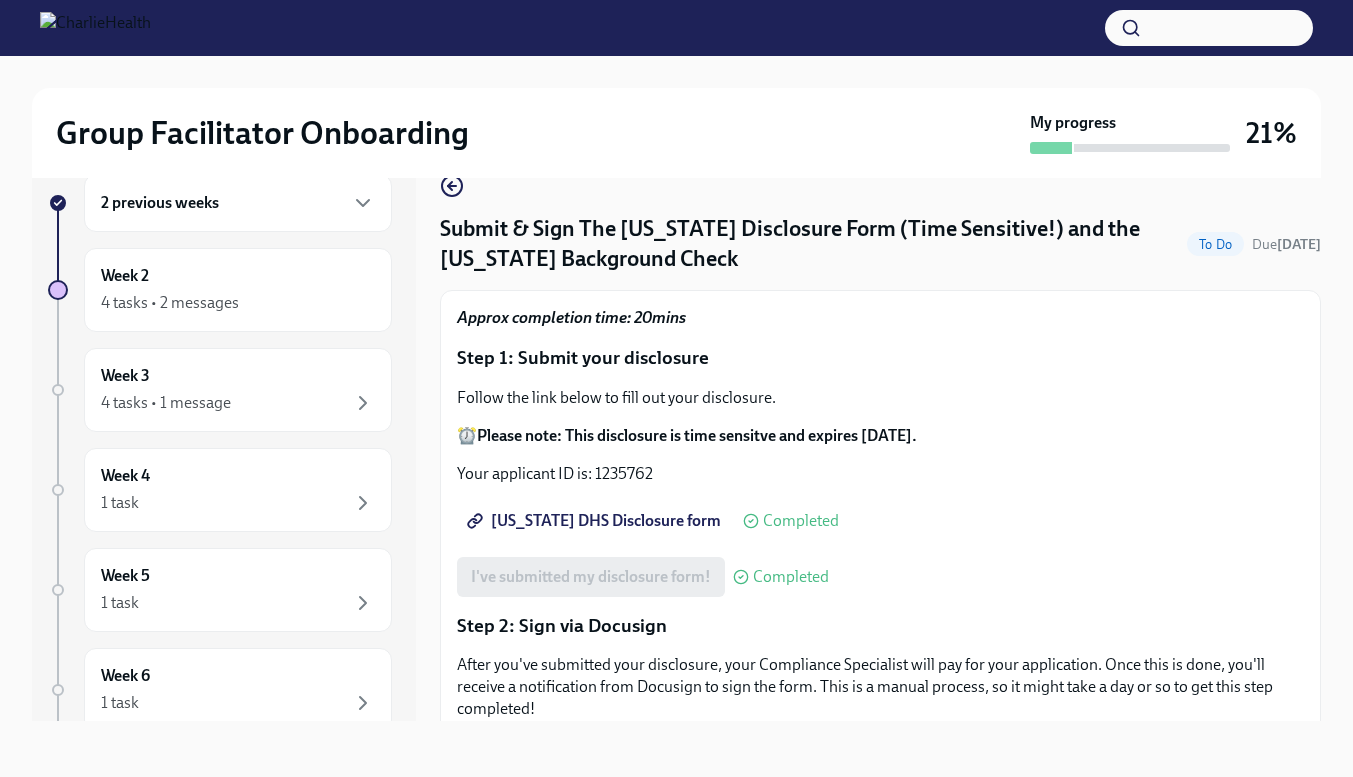 click on "Week 2 4 tasks • 2 messages" at bounding box center [238, 290] 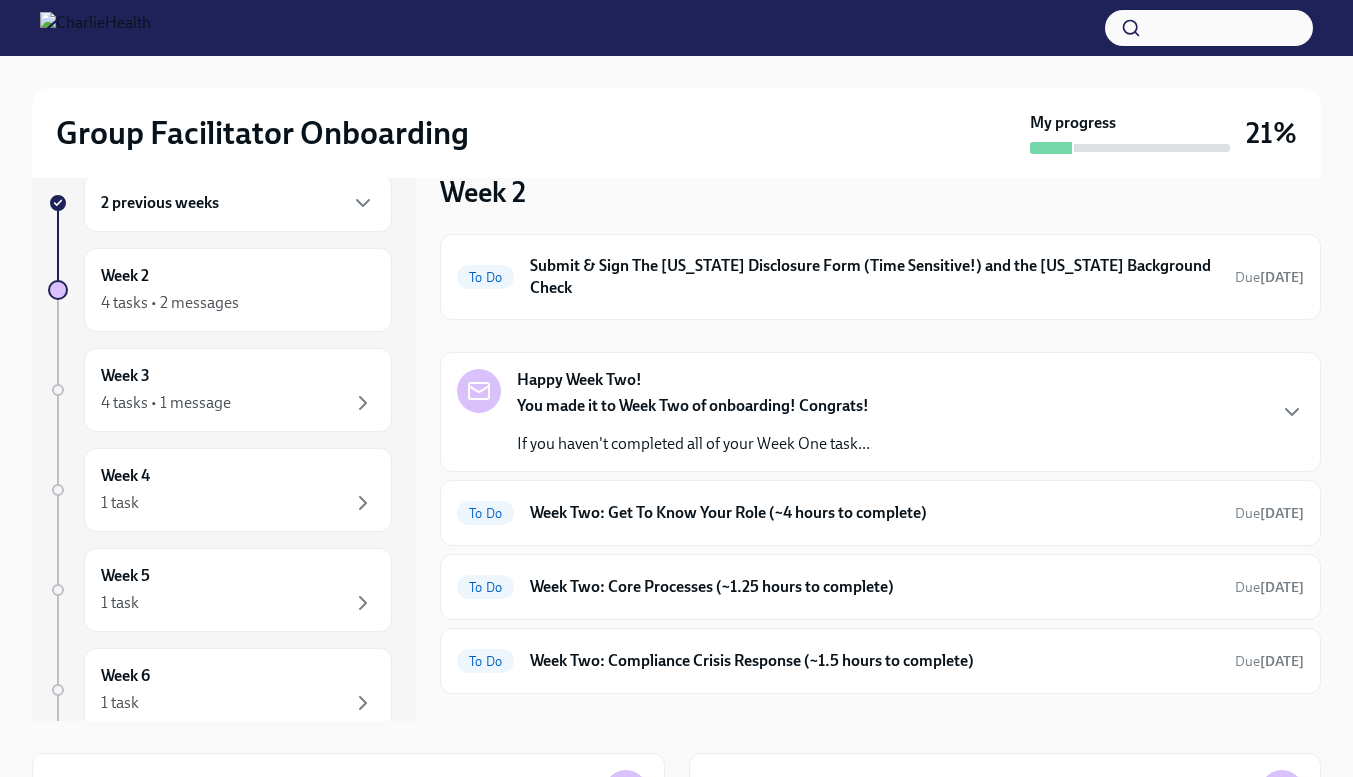 click on "Week Two: Get To Know Your Role (~4 hours to complete)" at bounding box center (874, 513) 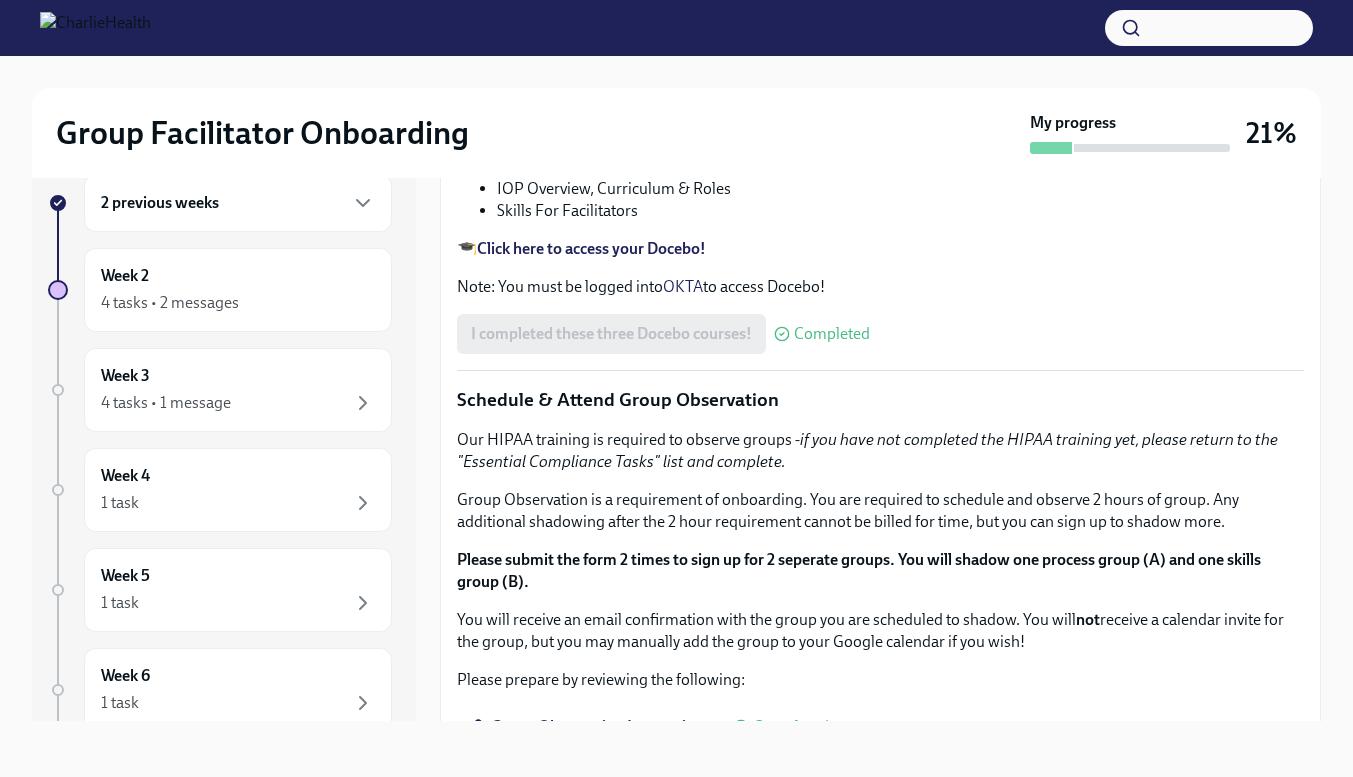 scroll, scrollTop: 300, scrollLeft: 0, axis: vertical 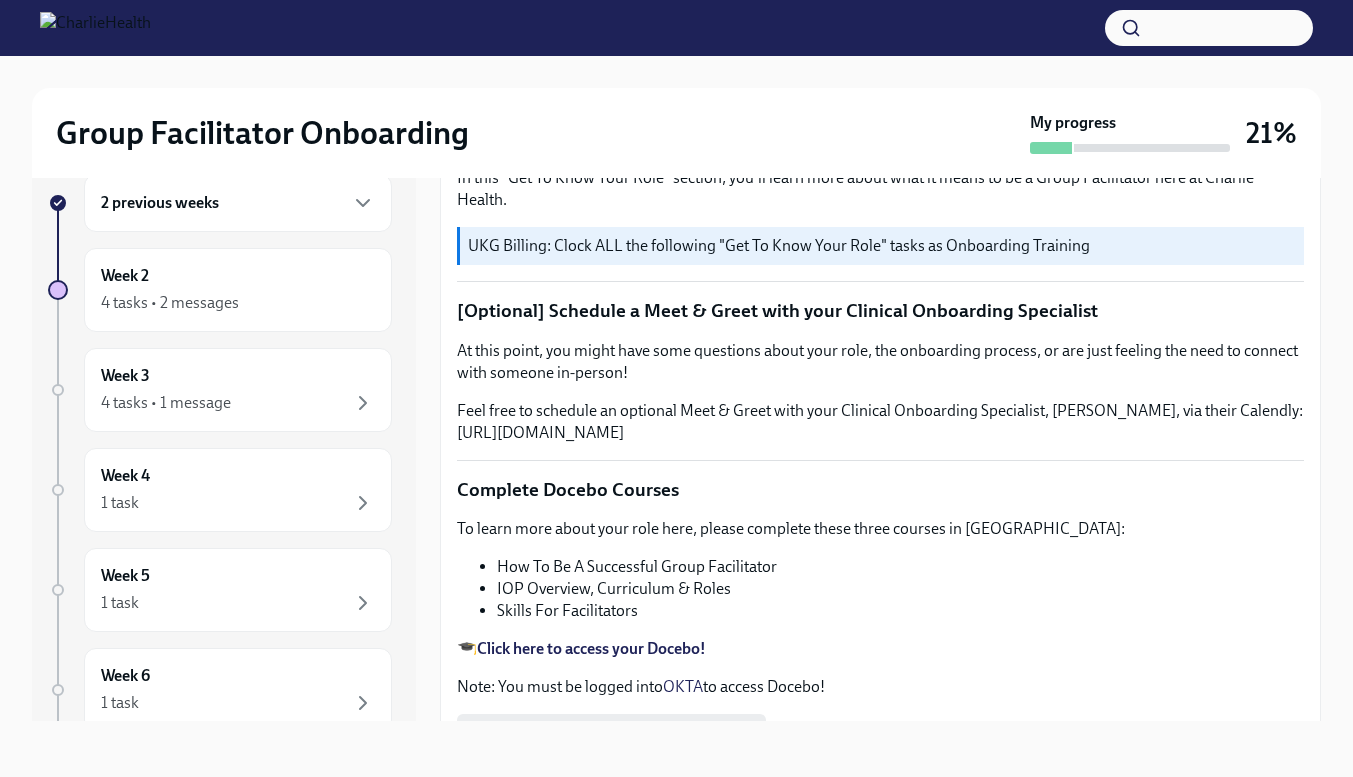 click on "Week 2 4 tasks • 2 messages" at bounding box center (238, 290) 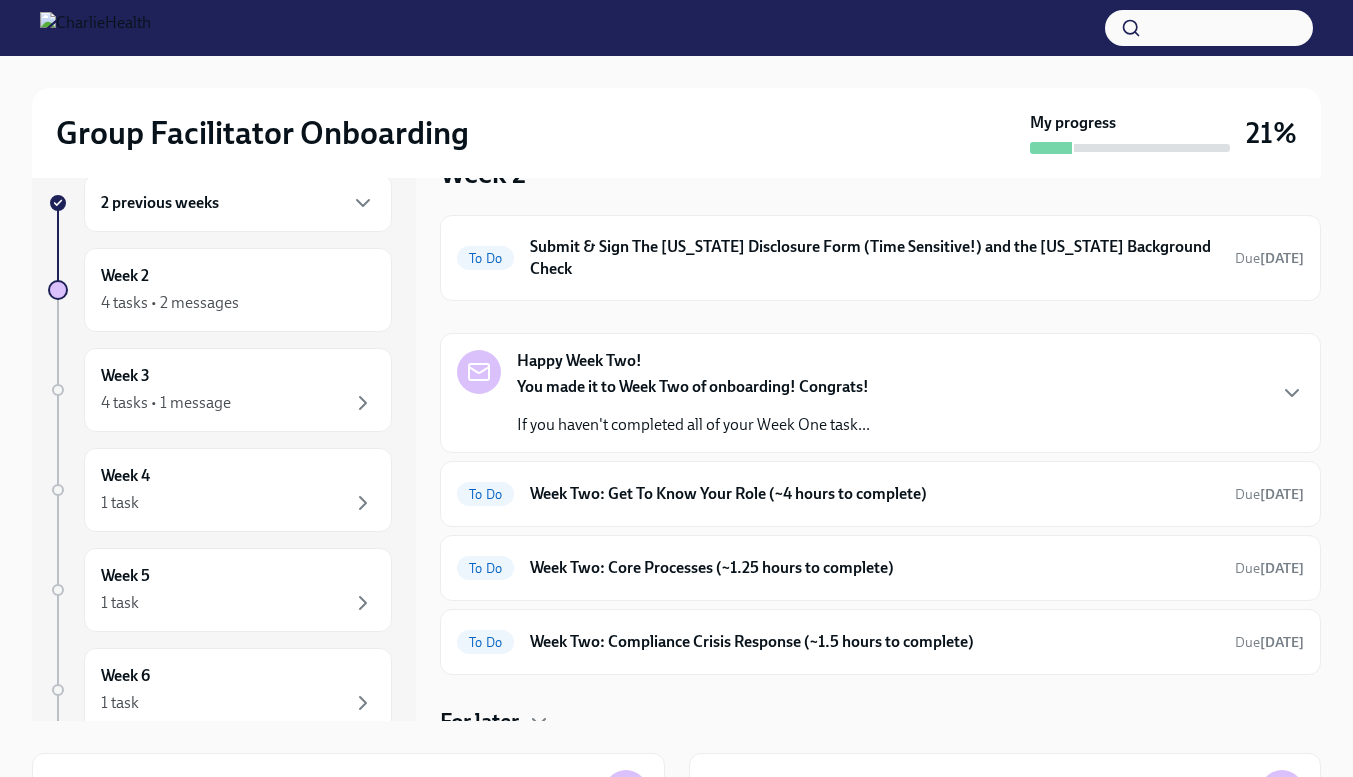 scroll, scrollTop: 35, scrollLeft: 0, axis: vertical 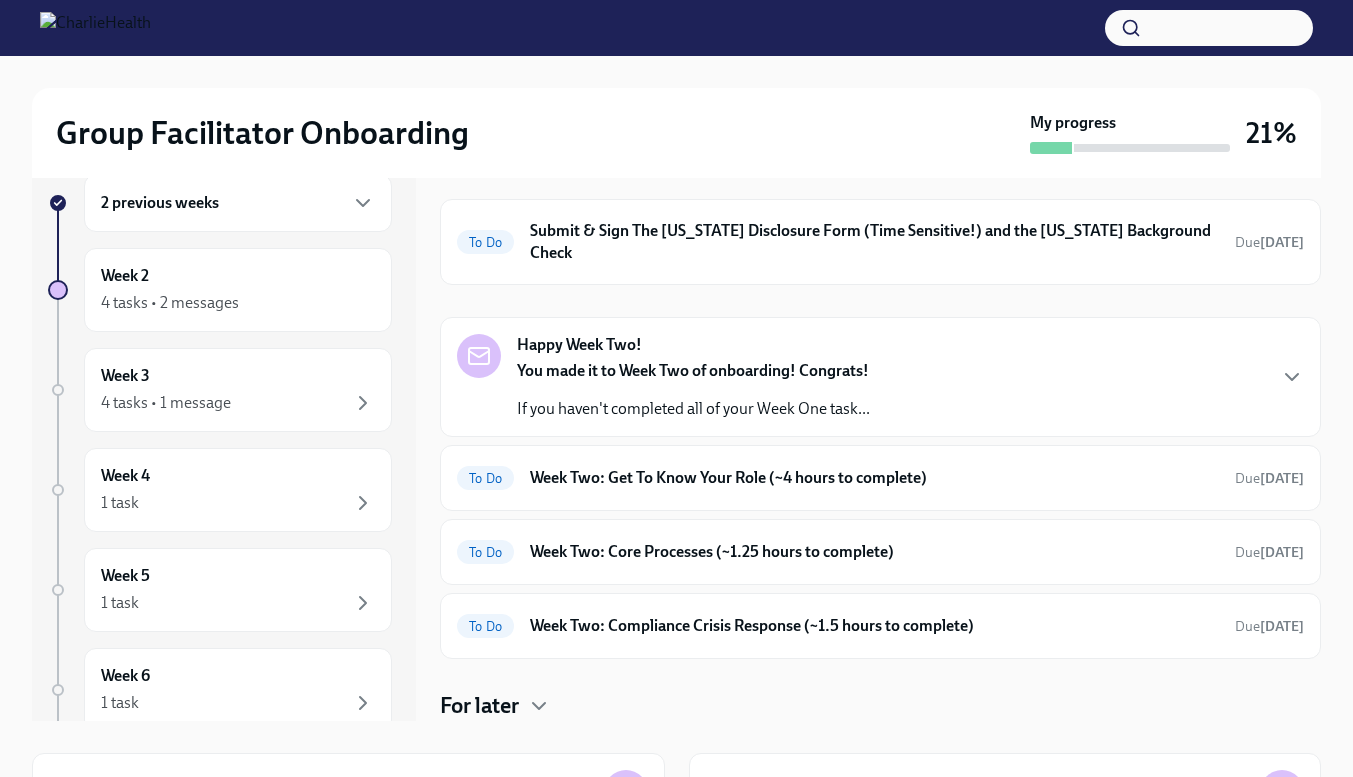 click on "To Do Week Two: Core Processes (~1.25 hours to complete) Due  [DATE]" at bounding box center [880, 552] 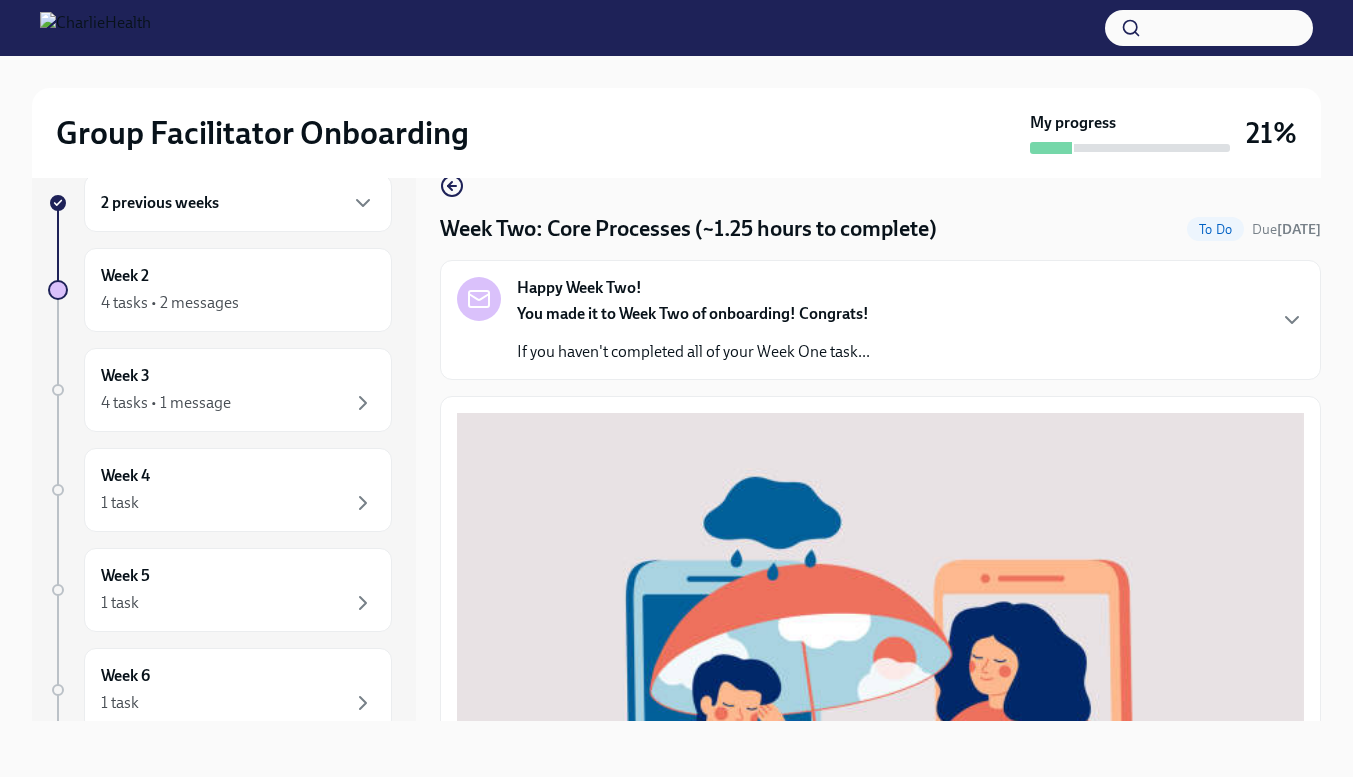 click 